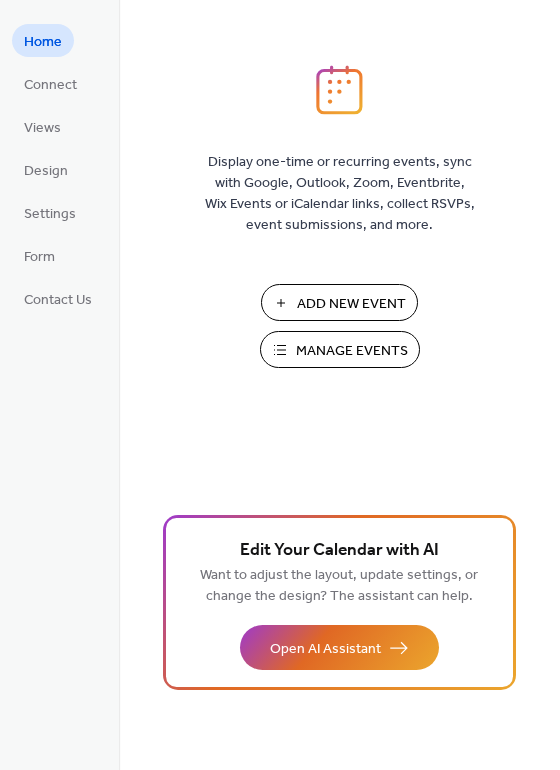scroll, scrollTop: 0, scrollLeft: 0, axis: both 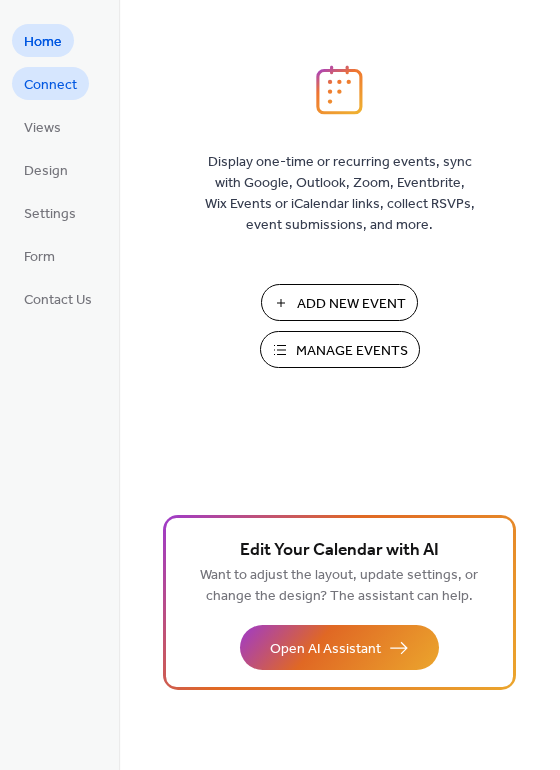 click on "Connect" at bounding box center [50, 85] 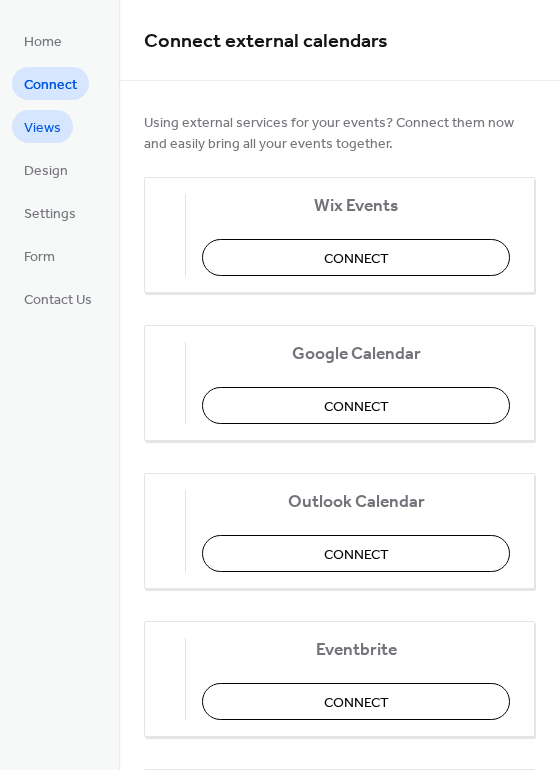 click on "Views" at bounding box center [42, 128] 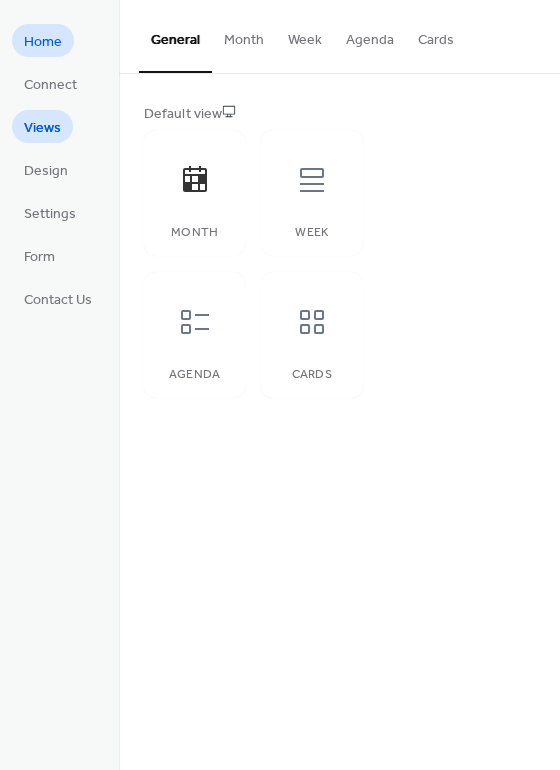 click on "Home" at bounding box center (43, 42) 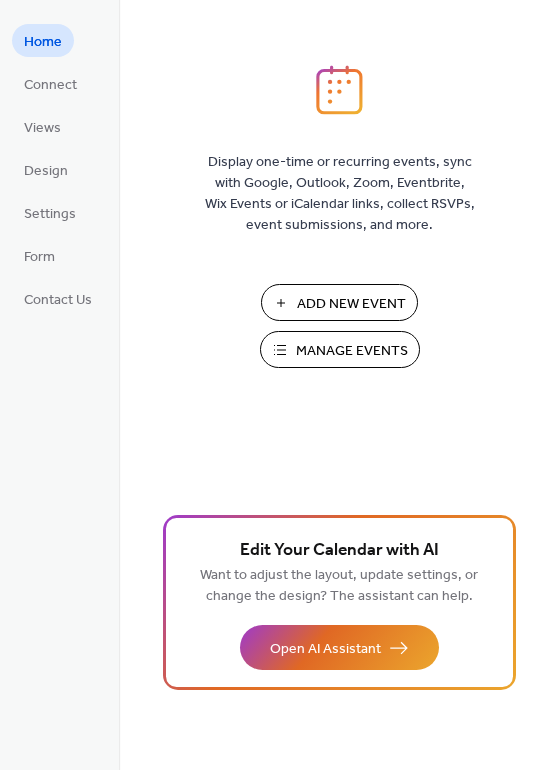 click on "Manage Events" at bounding box center [352, 351] 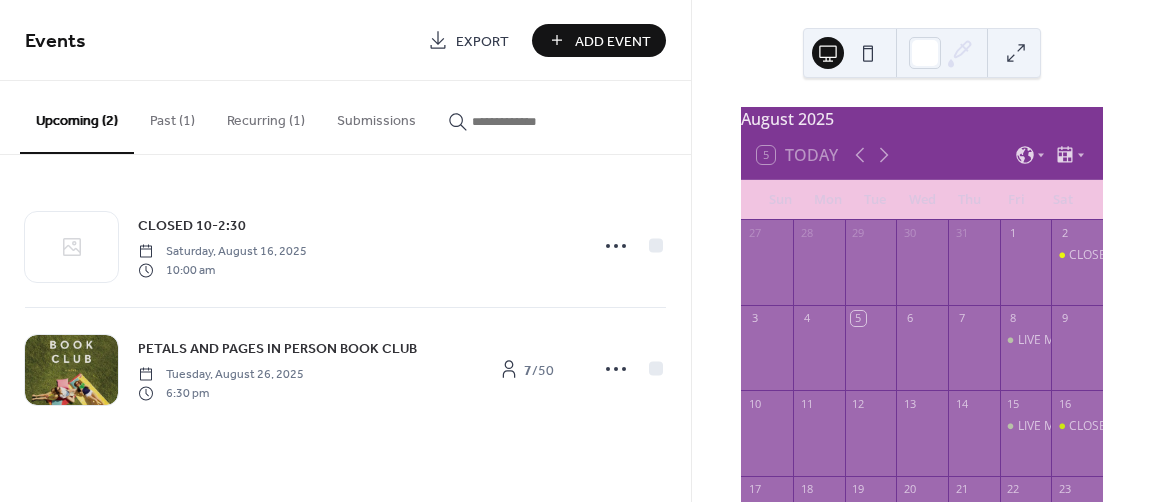 scroll, scrollTop: 0, scrollLeft: 0, axis: both 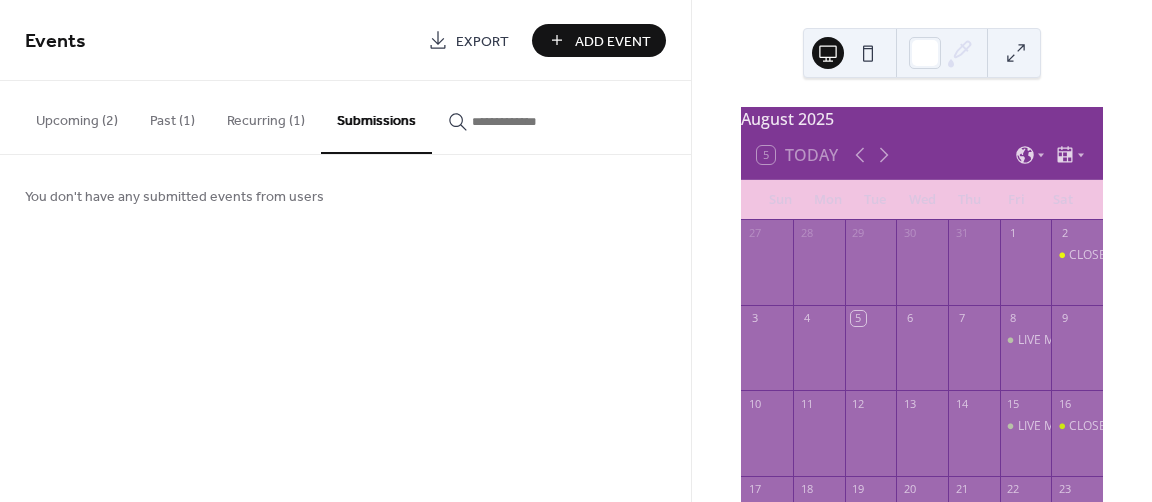 click on "Upcoming (2)" at bounding box center [77, 116] 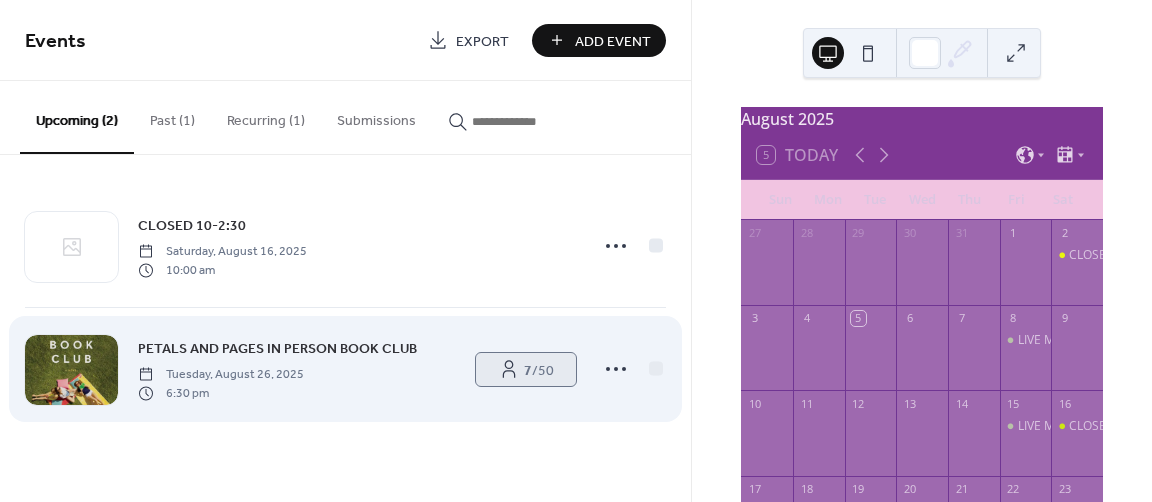 click on "7  /  50" at bounding box center [526, 369] 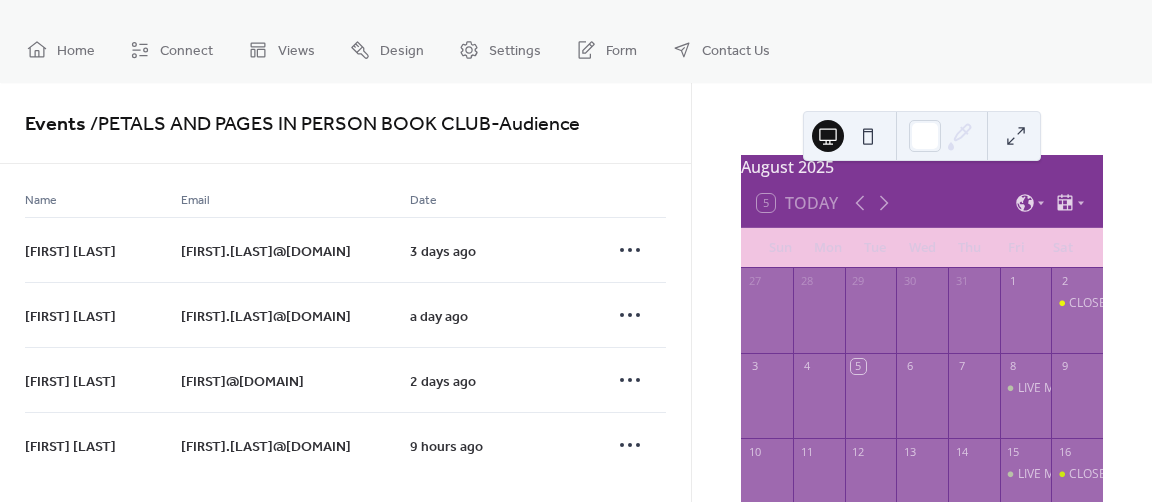 scroll, scrollTop: 29, scrollLeft: 0, axis: vertical 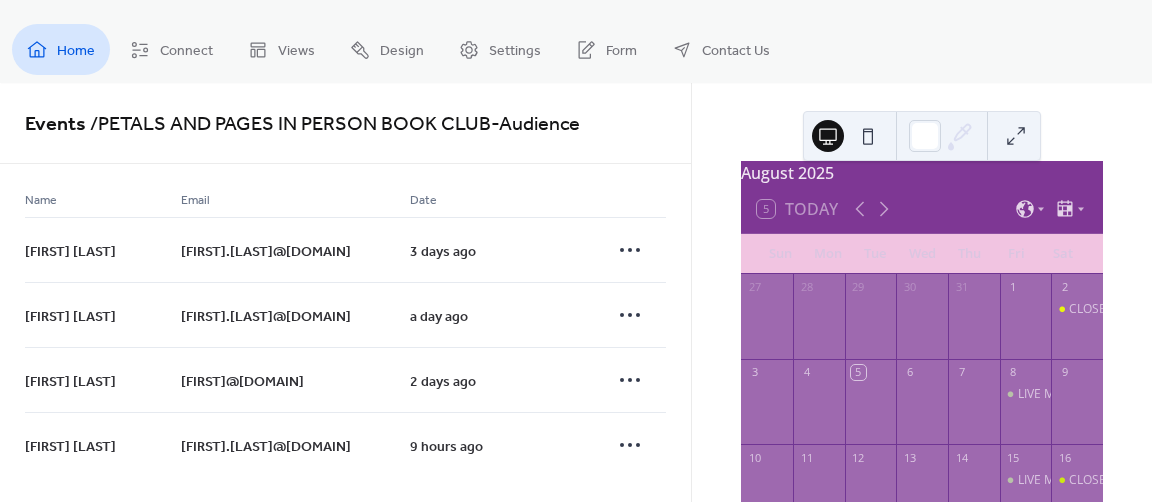 click on "Home" at bounding box center [76, 51] 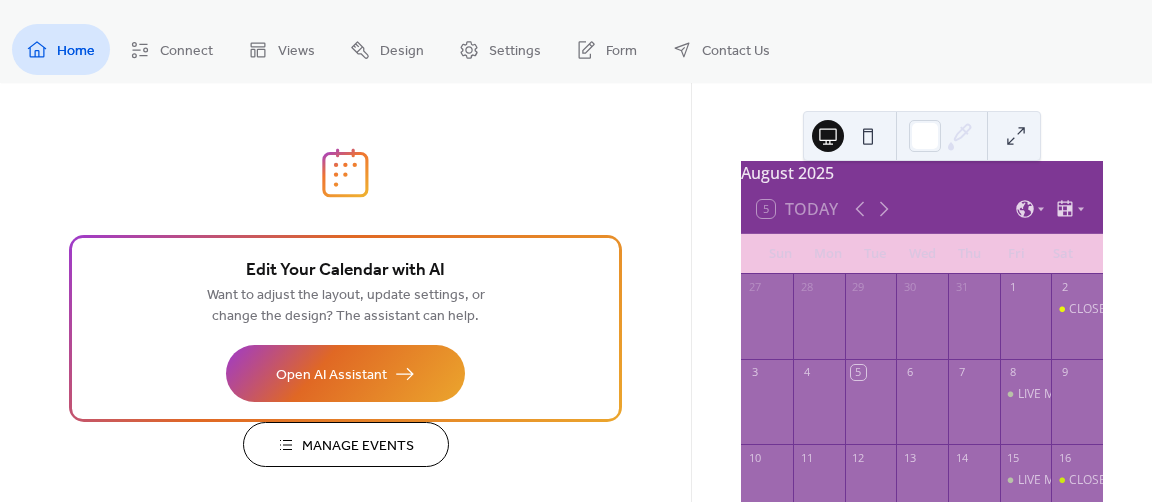 click on "Manage Events" at bounding box center [358, 446] 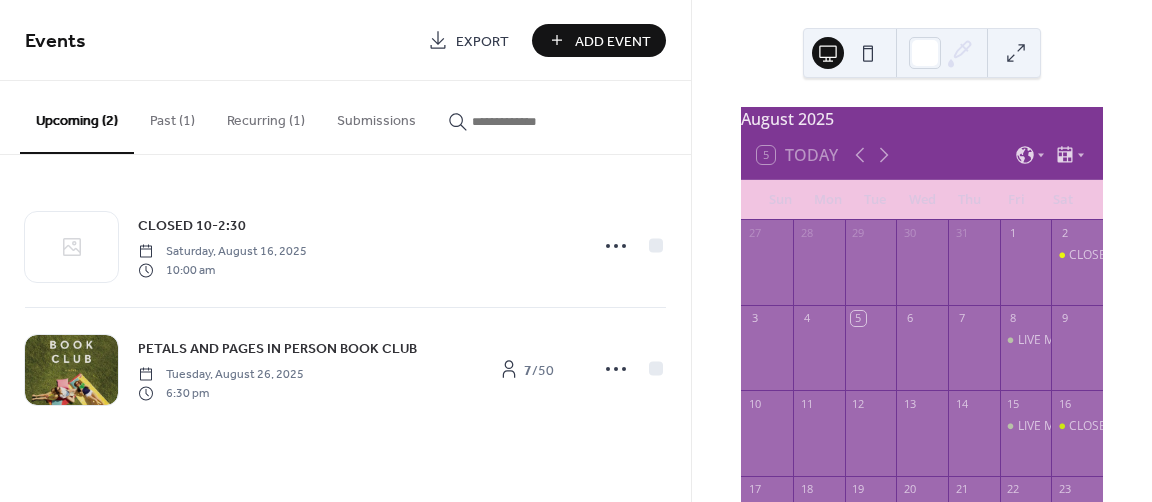 scroll, scrollTop: 0, scrollLeft: 0, axis: both 